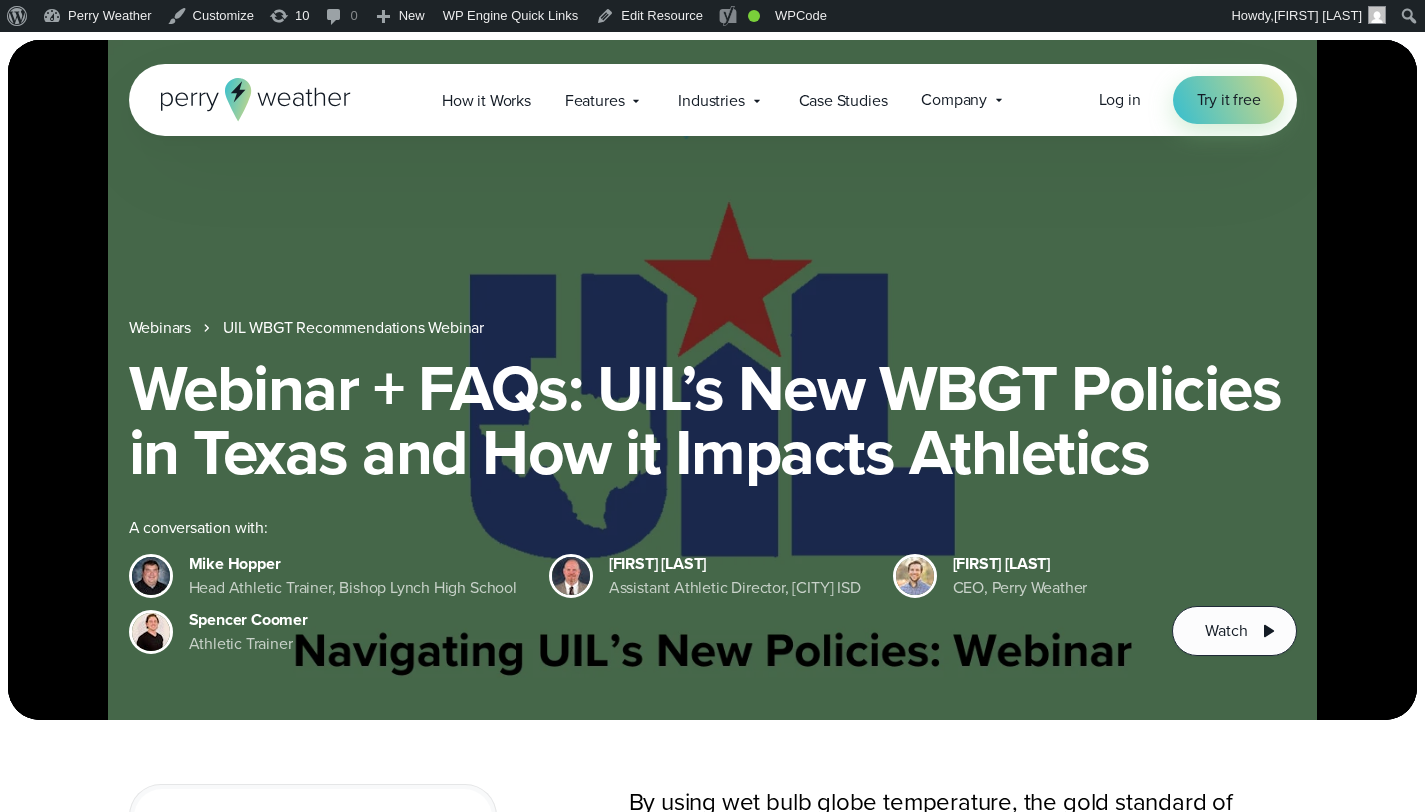 scroll, scrollTop: 0, scrollLeft: 0, axis: both 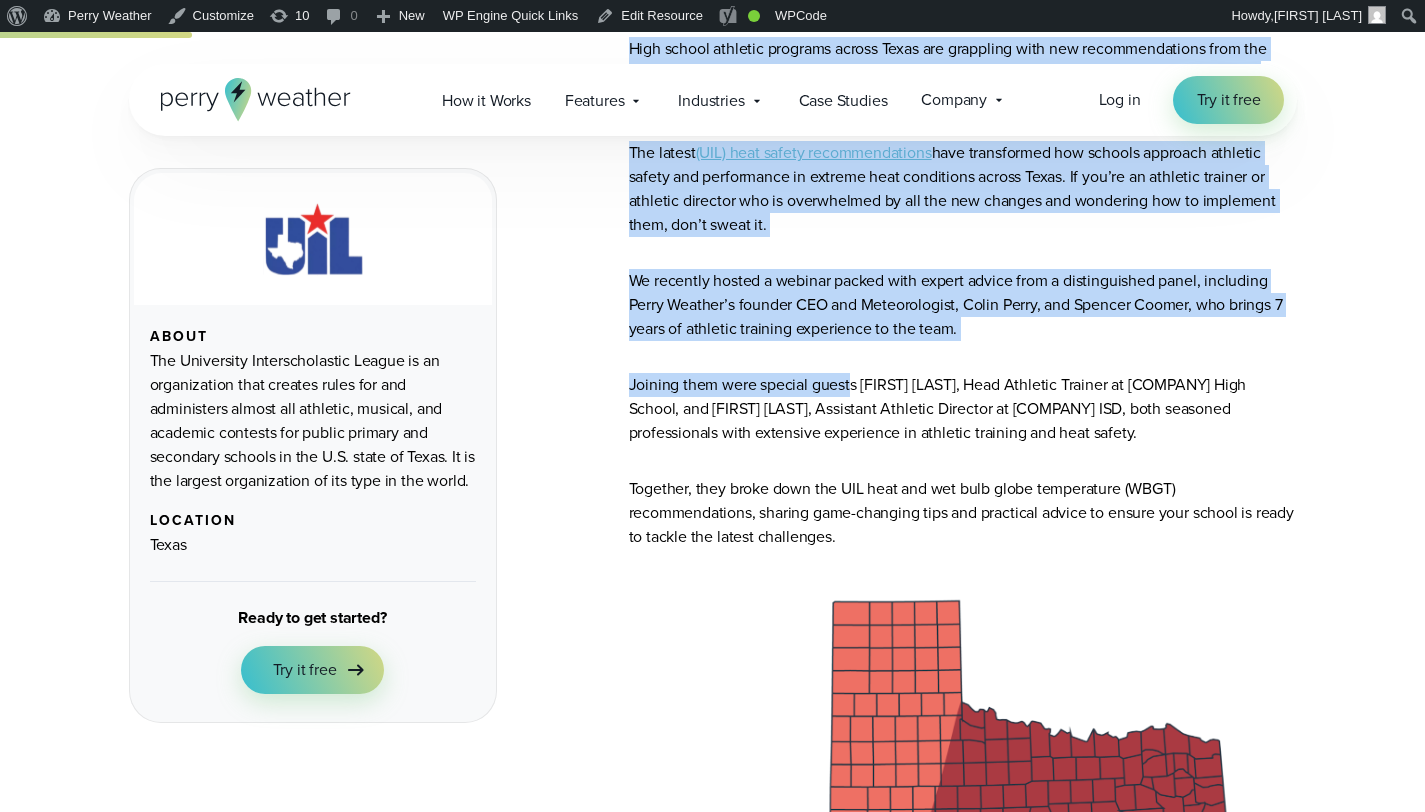 drag, startPoint x: 630, startPoint y: 243, endPoint x: 944, endPoint y: 537, distance: 430.15347 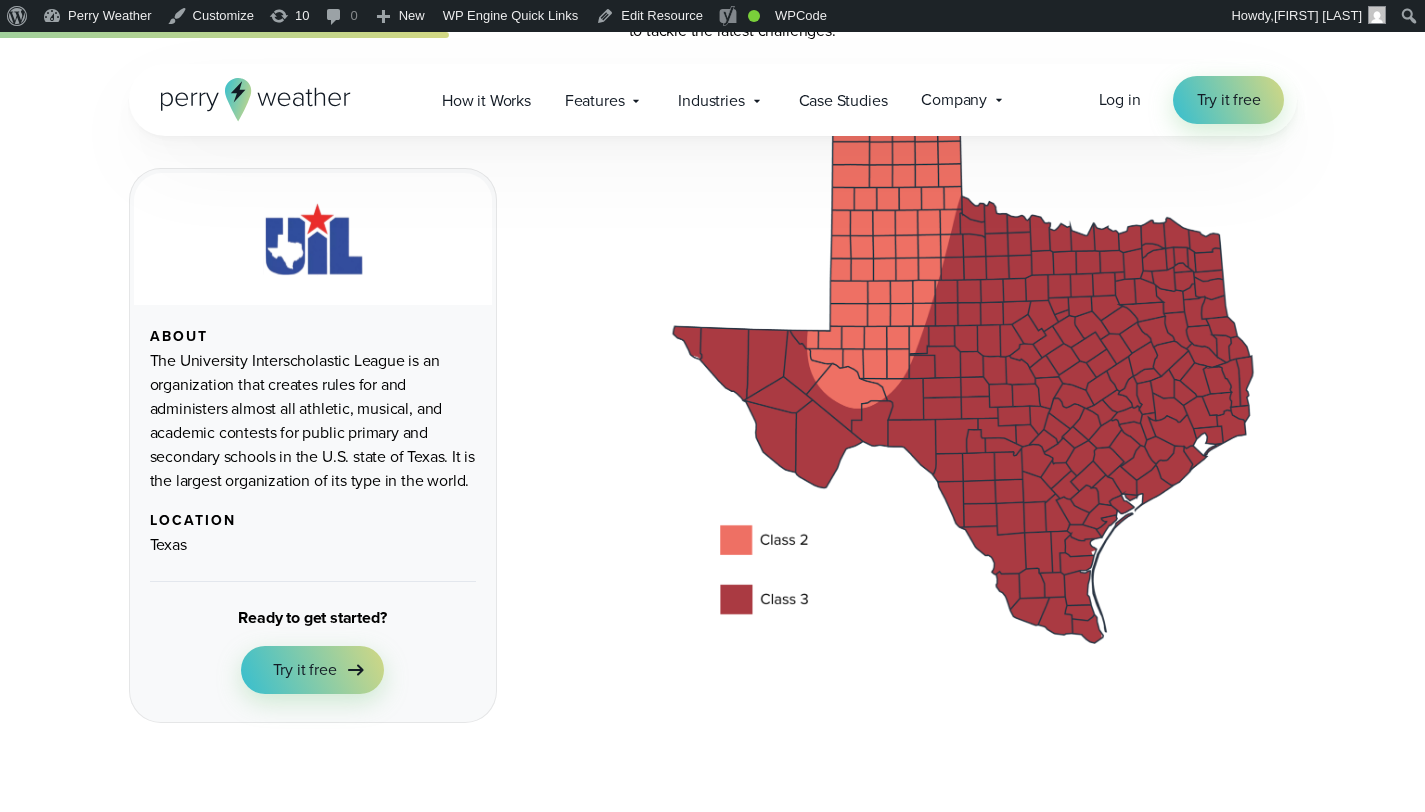 scroll, scrollTop: 1547, scrollLeft: 0, axis: vertical 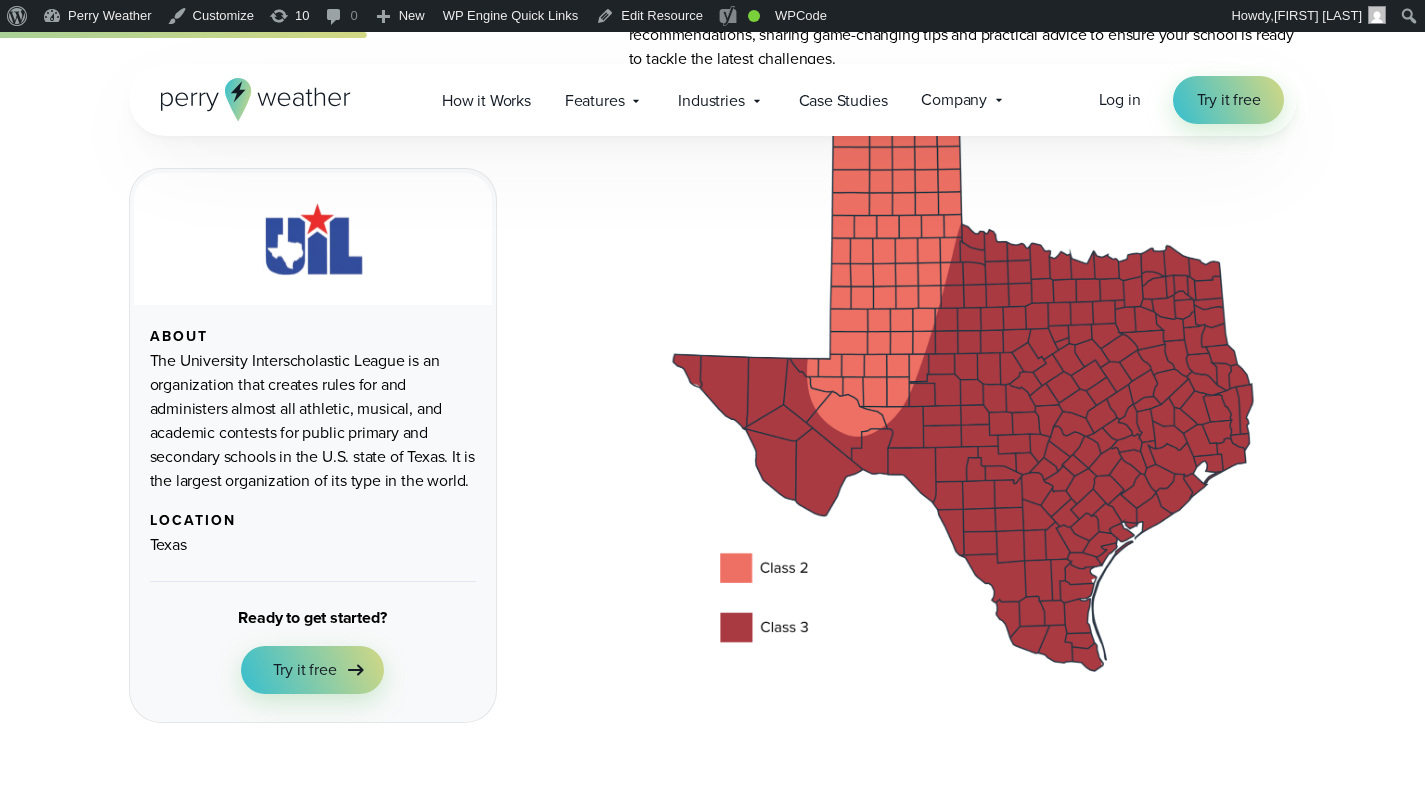 click at bounding box center [963, 419] 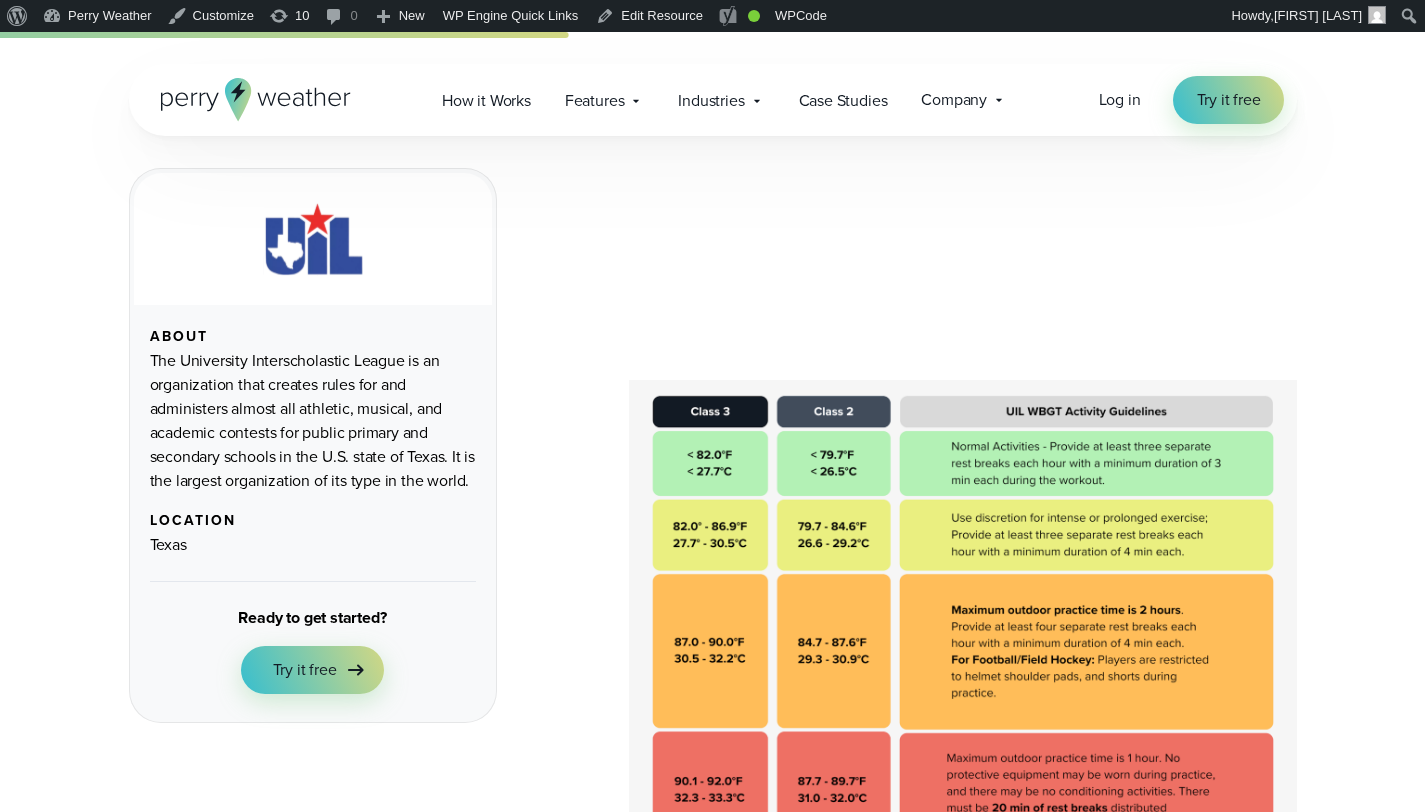 scroll, scrollTop: 2411, scrollLeft: 0, axis: vertical 